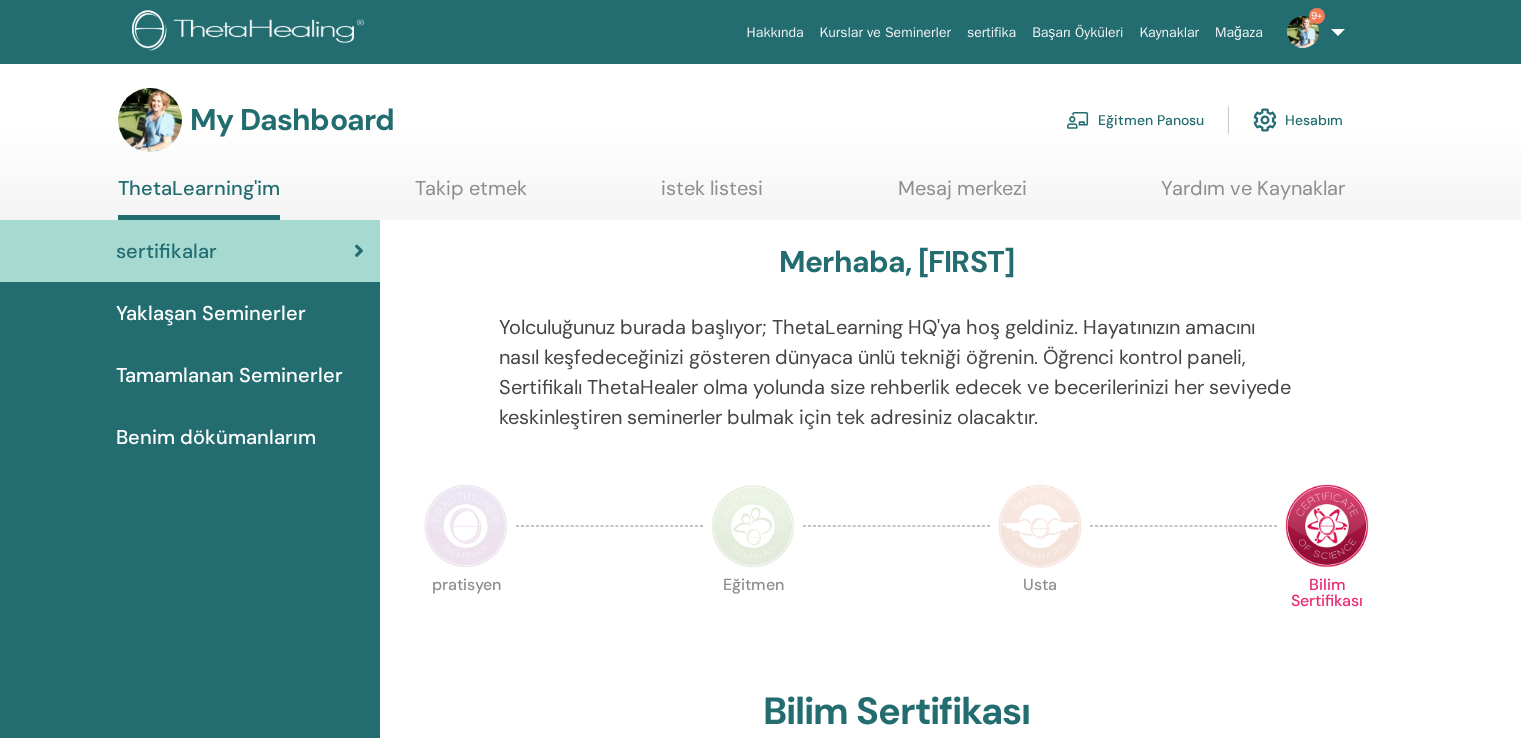 scroll, scrollTop: 0, scrollLeft: 0, axis: both 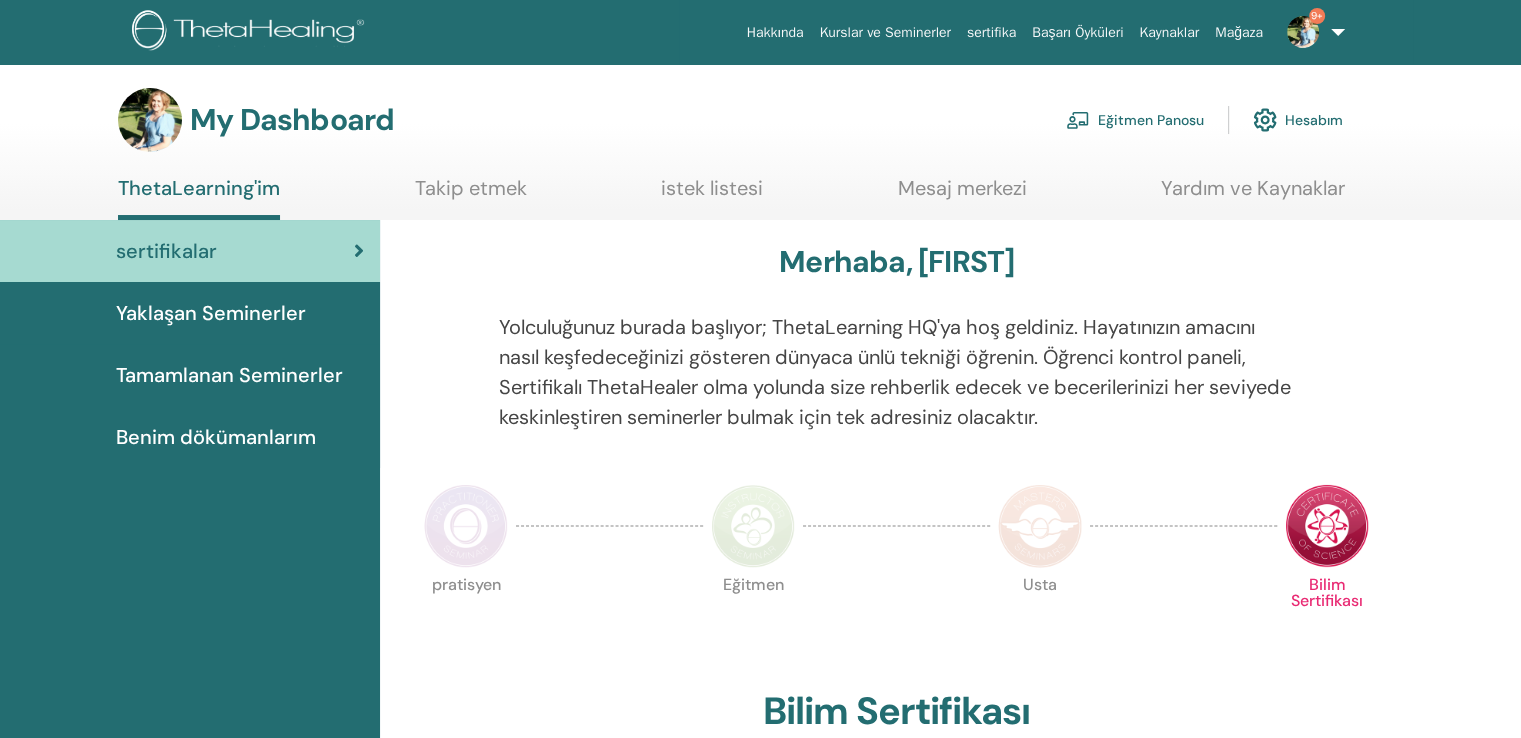 click on "Eğitmen Panosu" at bounding box center (1135, 120) 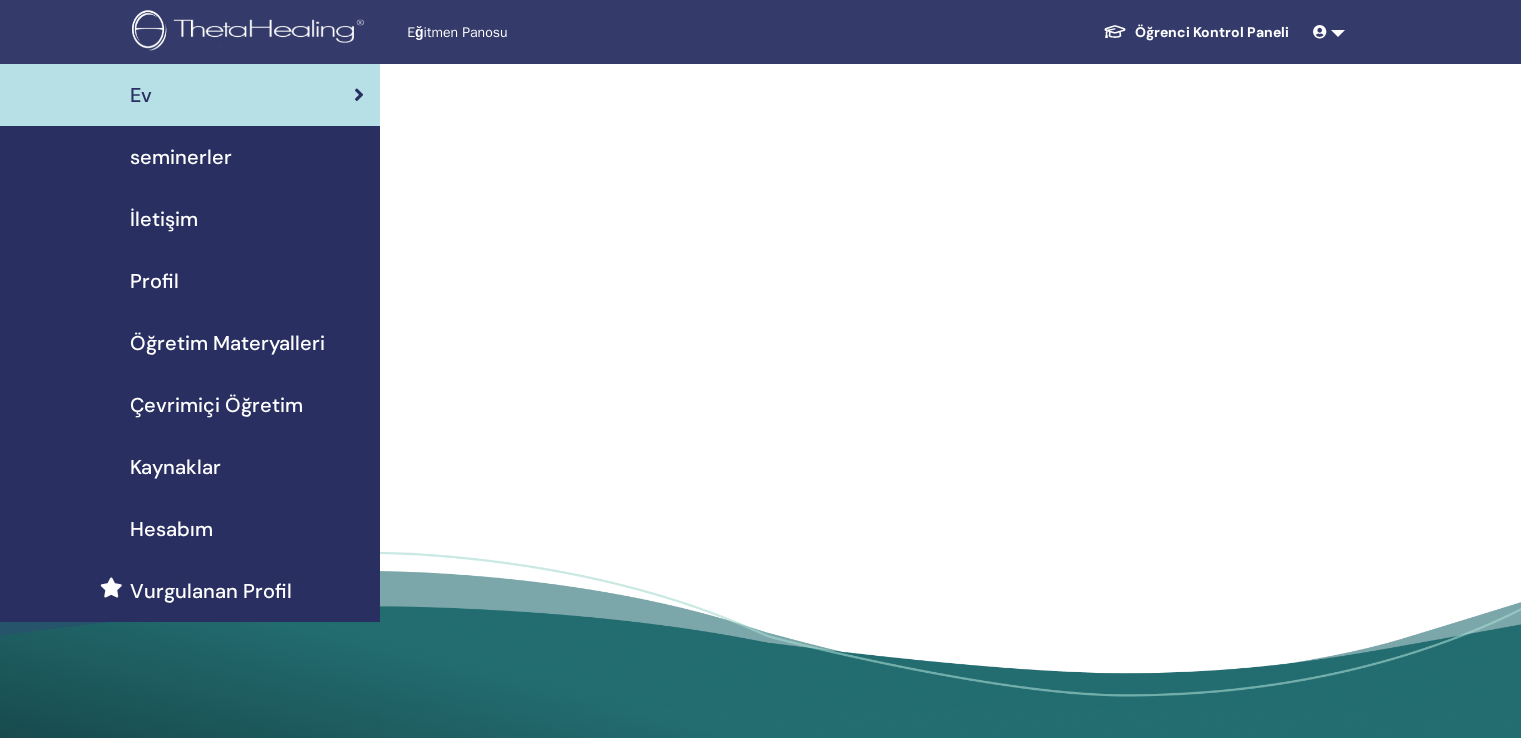 scroll, scrollTop: 0, scrollLeft: 0, axis: both 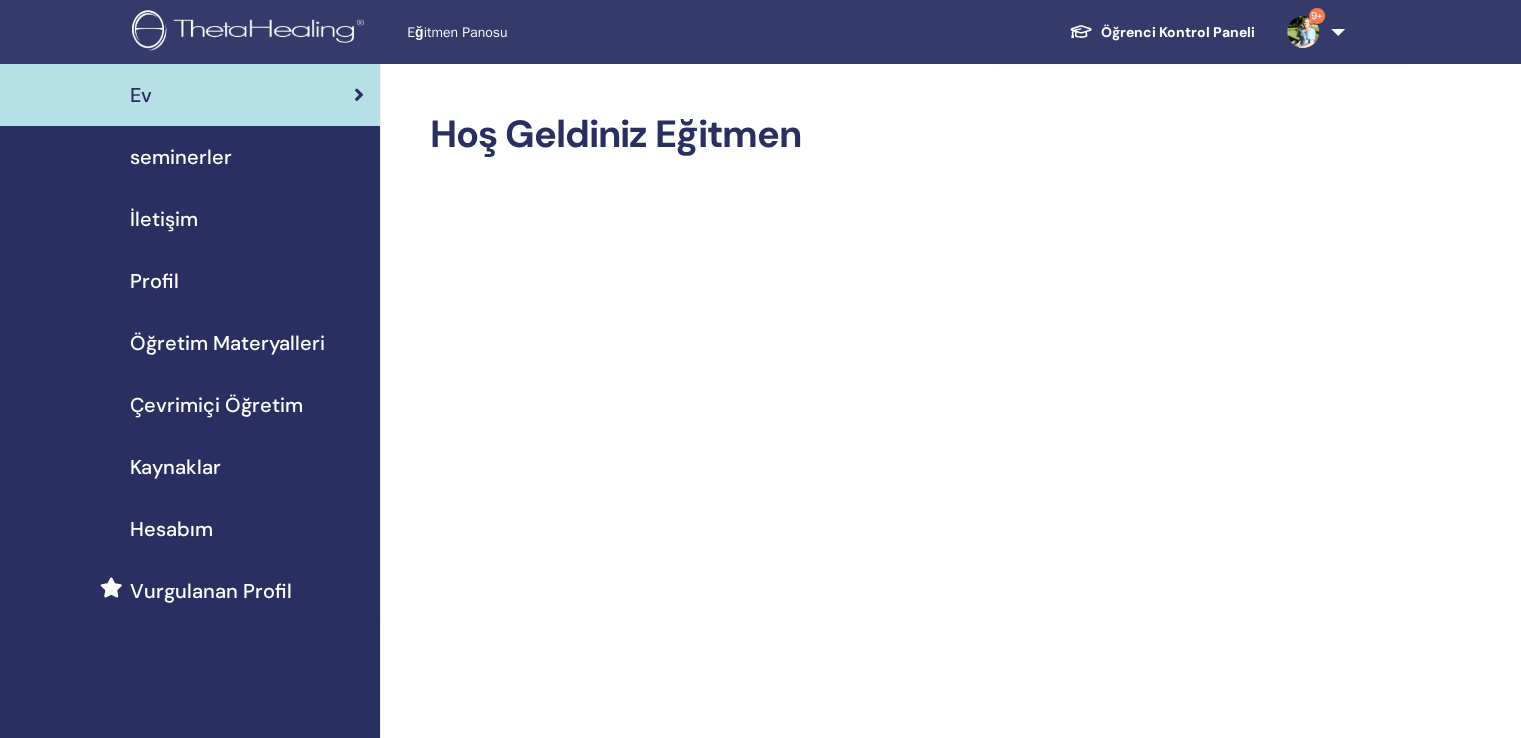 click on "seminerler" at bounding box center [181, 157] 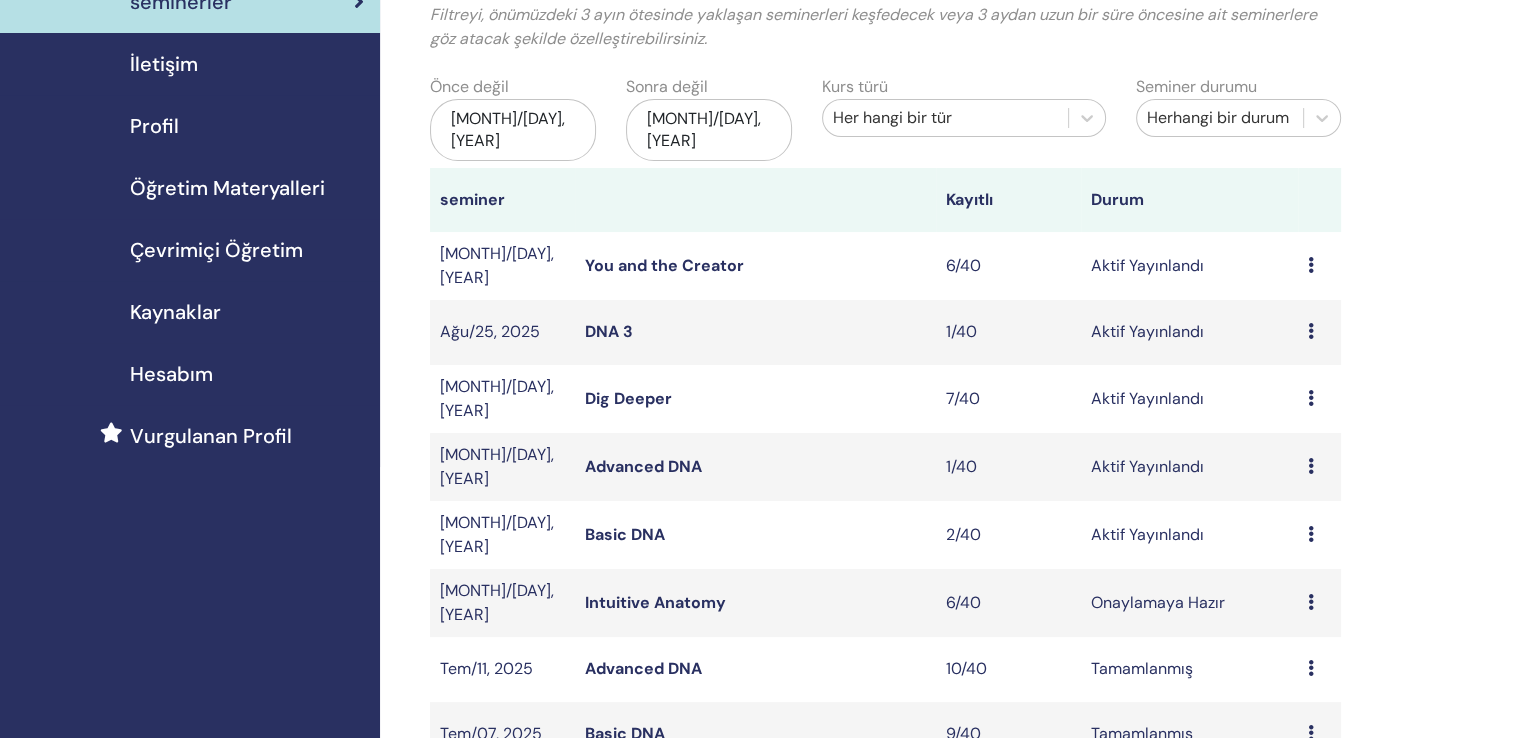 scroll, scrollTop: 200, scrollLeft: 0, axis: vertical 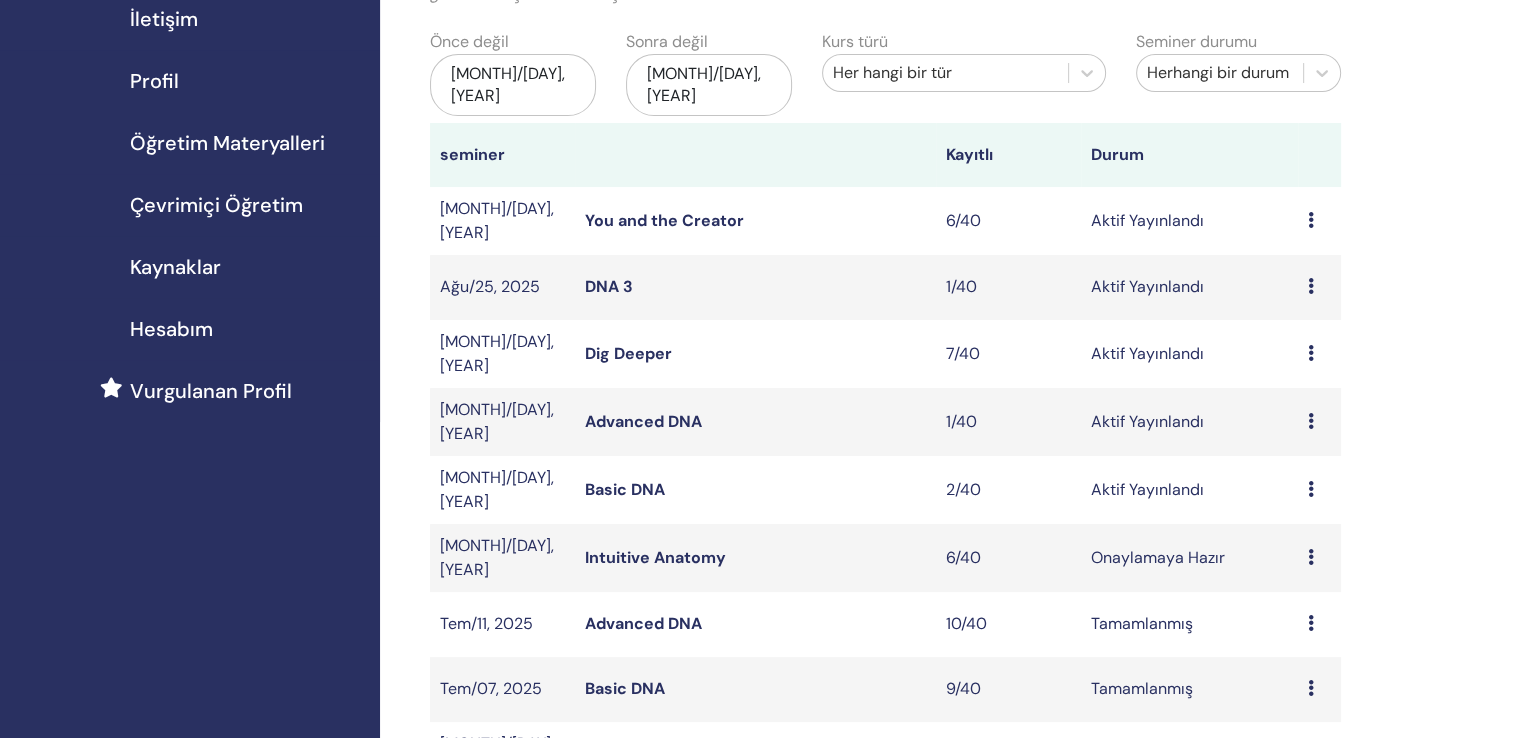 click on "DNA 3" at bounding box center (609, 286) 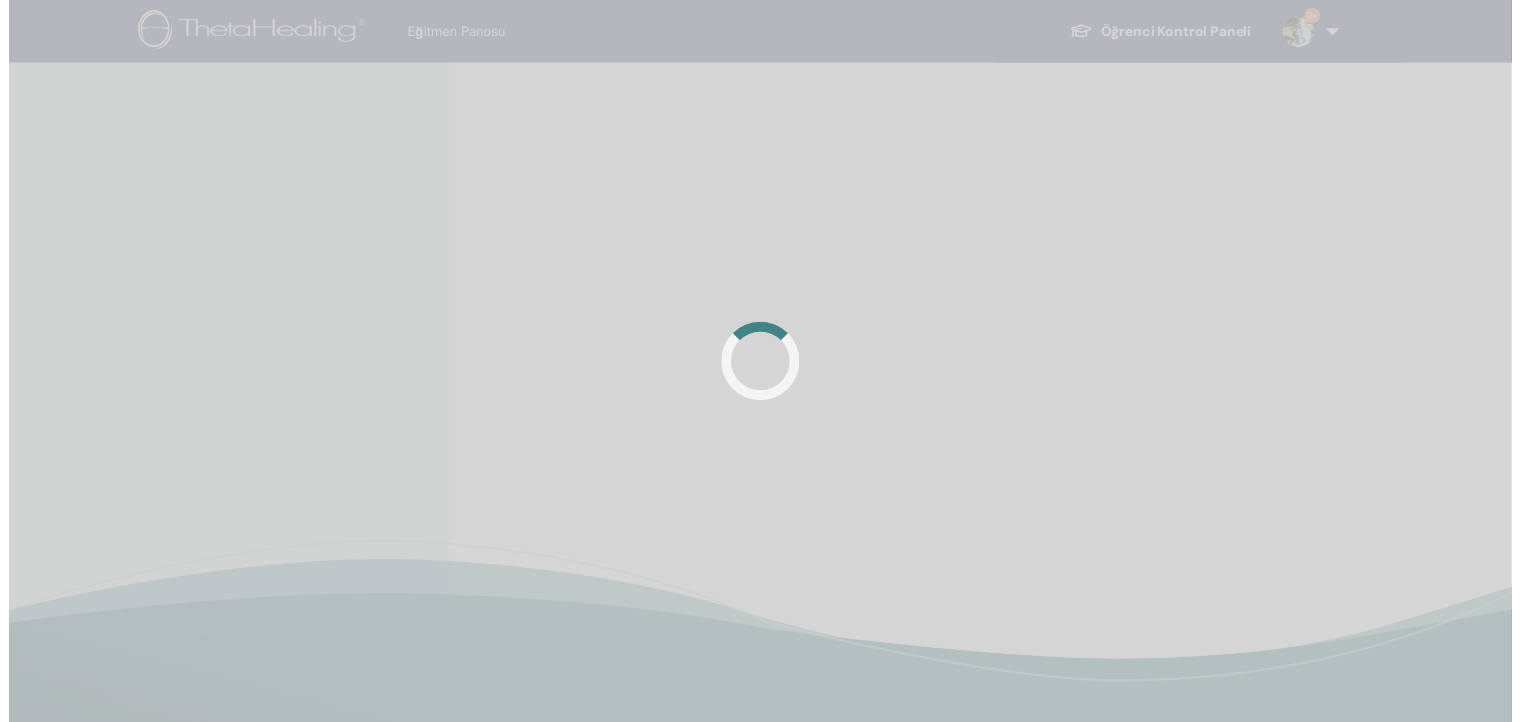 scroll, scrollTop: 0, scrollLeft: 0, axis: both 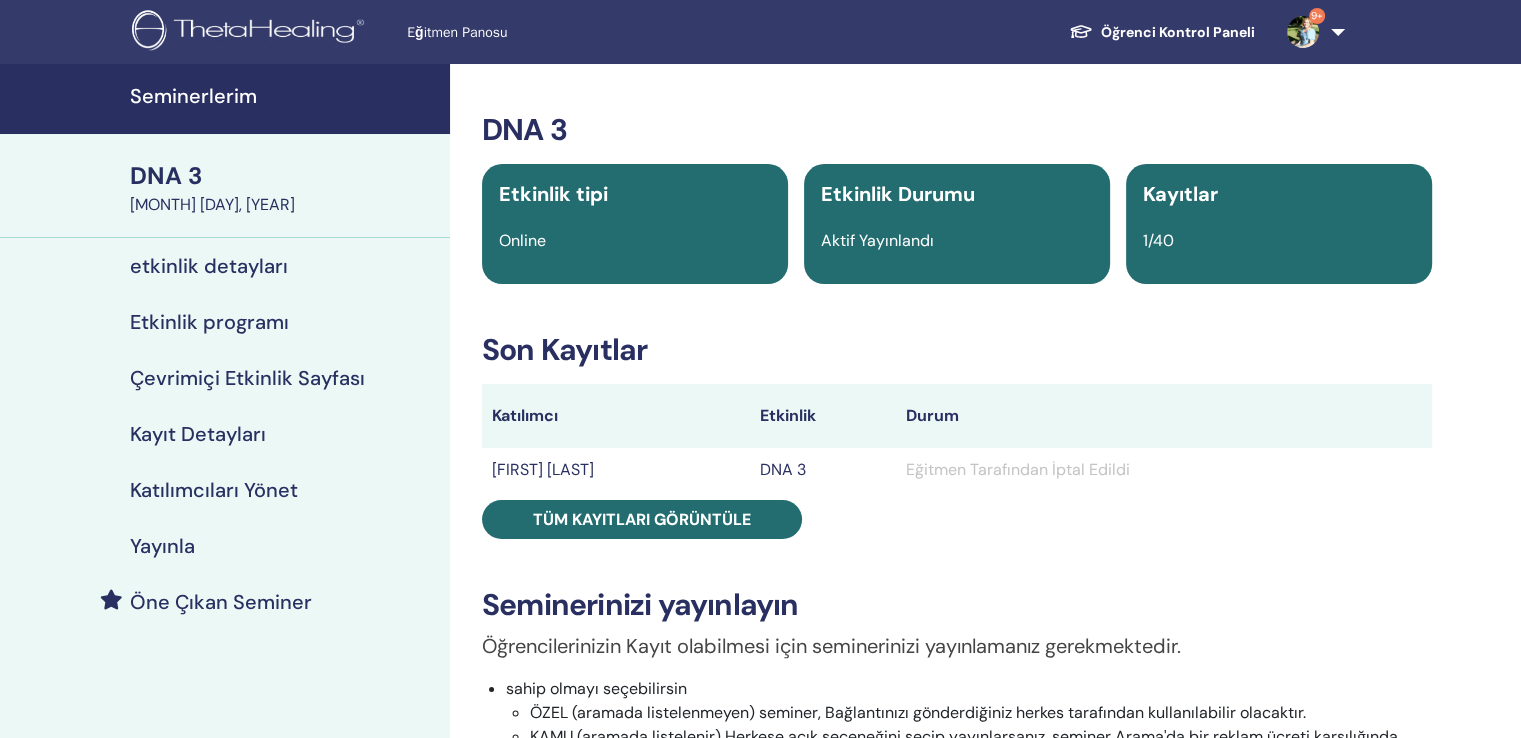 click on "Öne Çıkan Seminer" at bounding box center (221, 602) 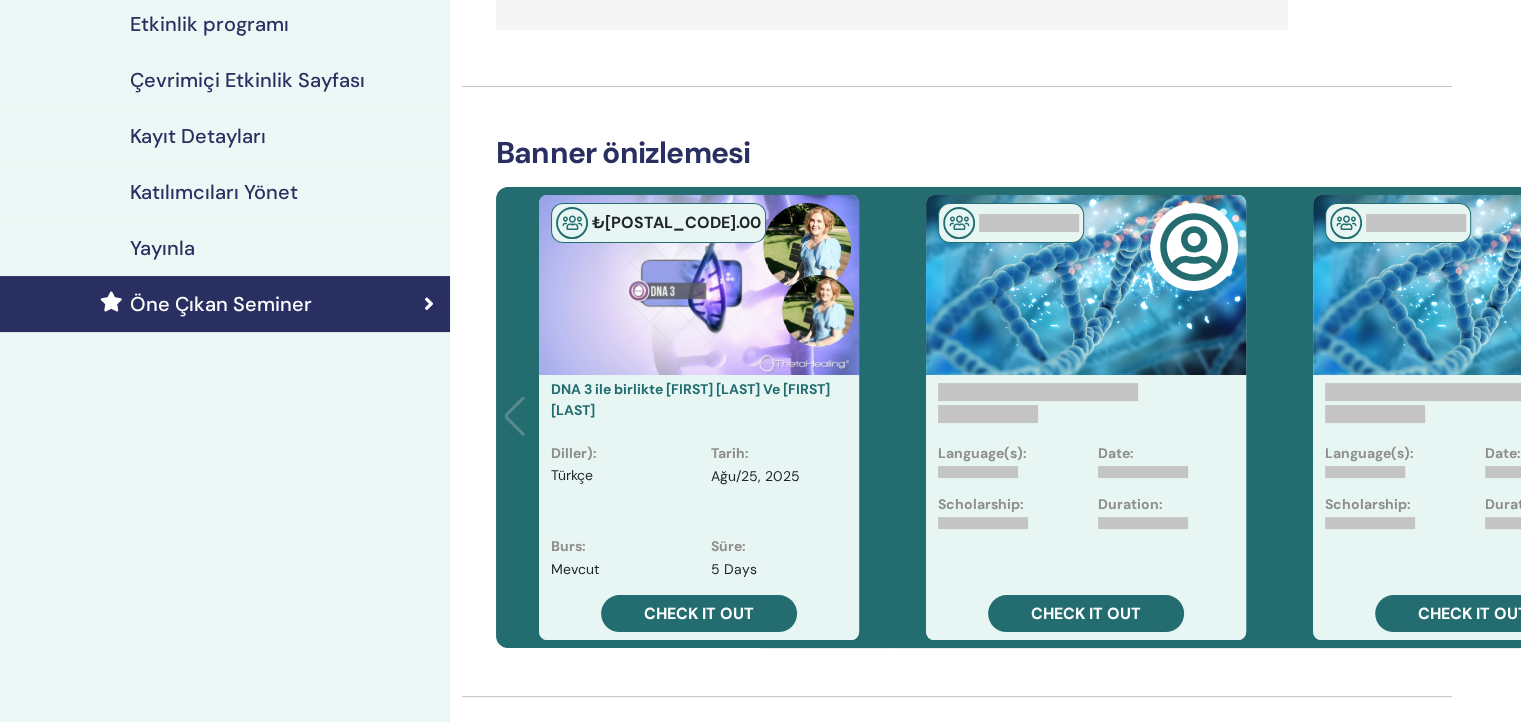 scroll, scrollTop: 300, scrollLeft: 0, axis: vertical 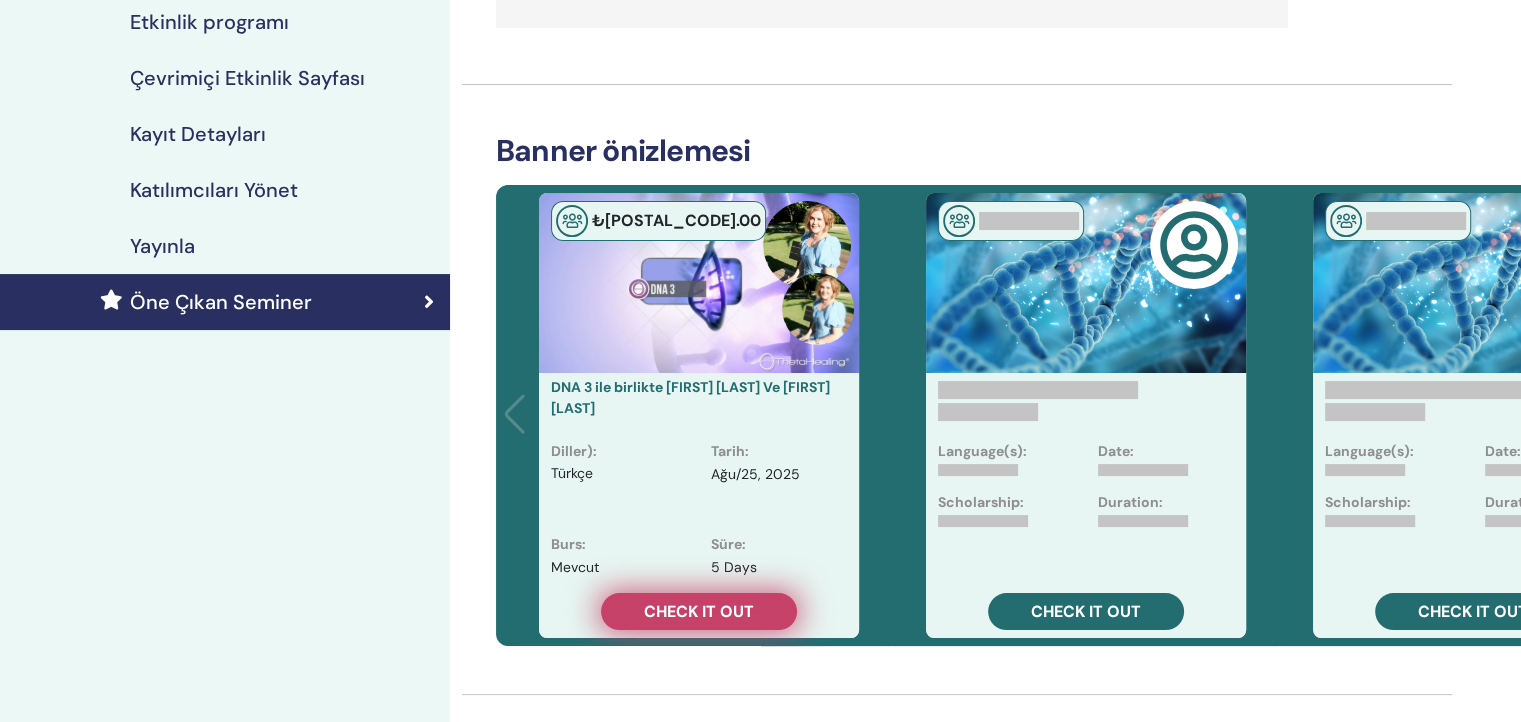click on "Check it out" at bounding box center (699, 611) 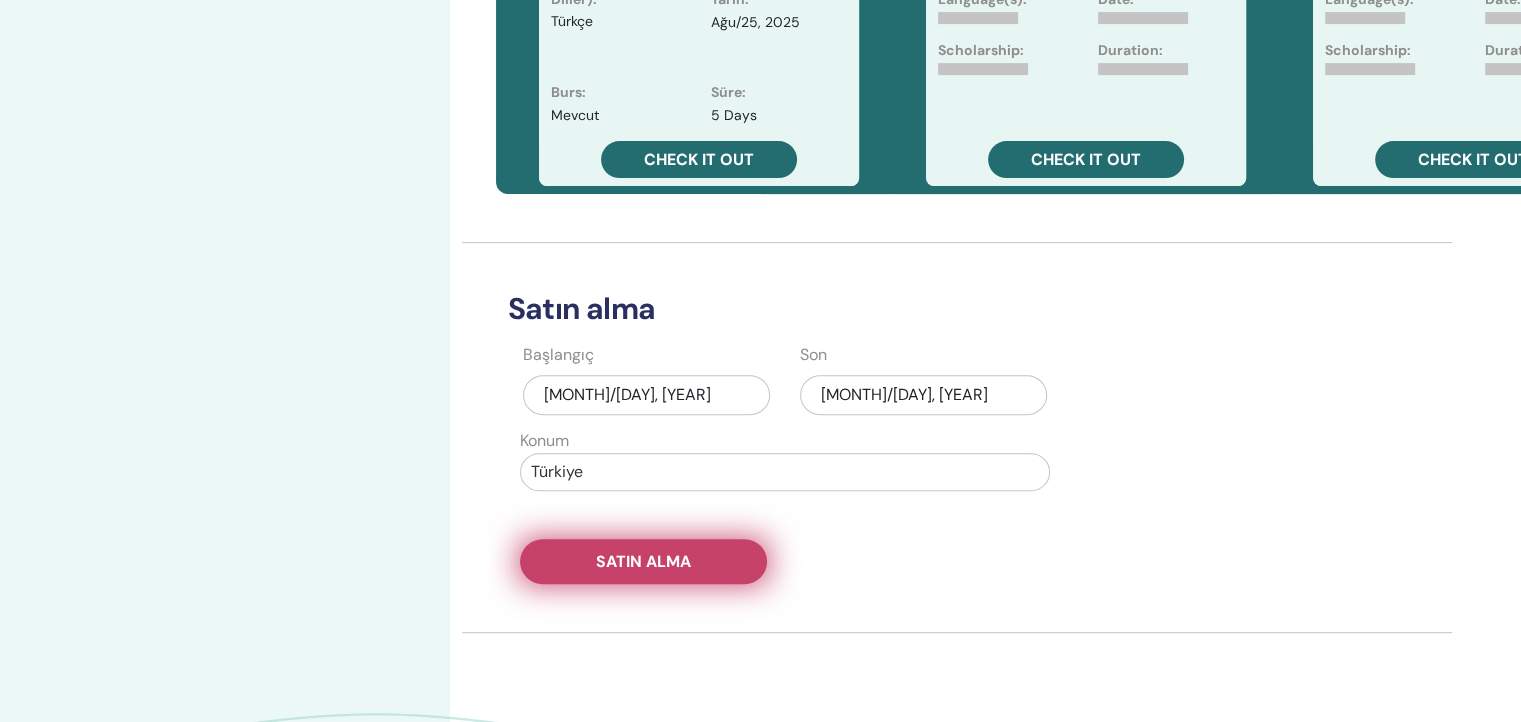 scroll, scrollTop: 800, scrollLeft: 0, axis: vertical 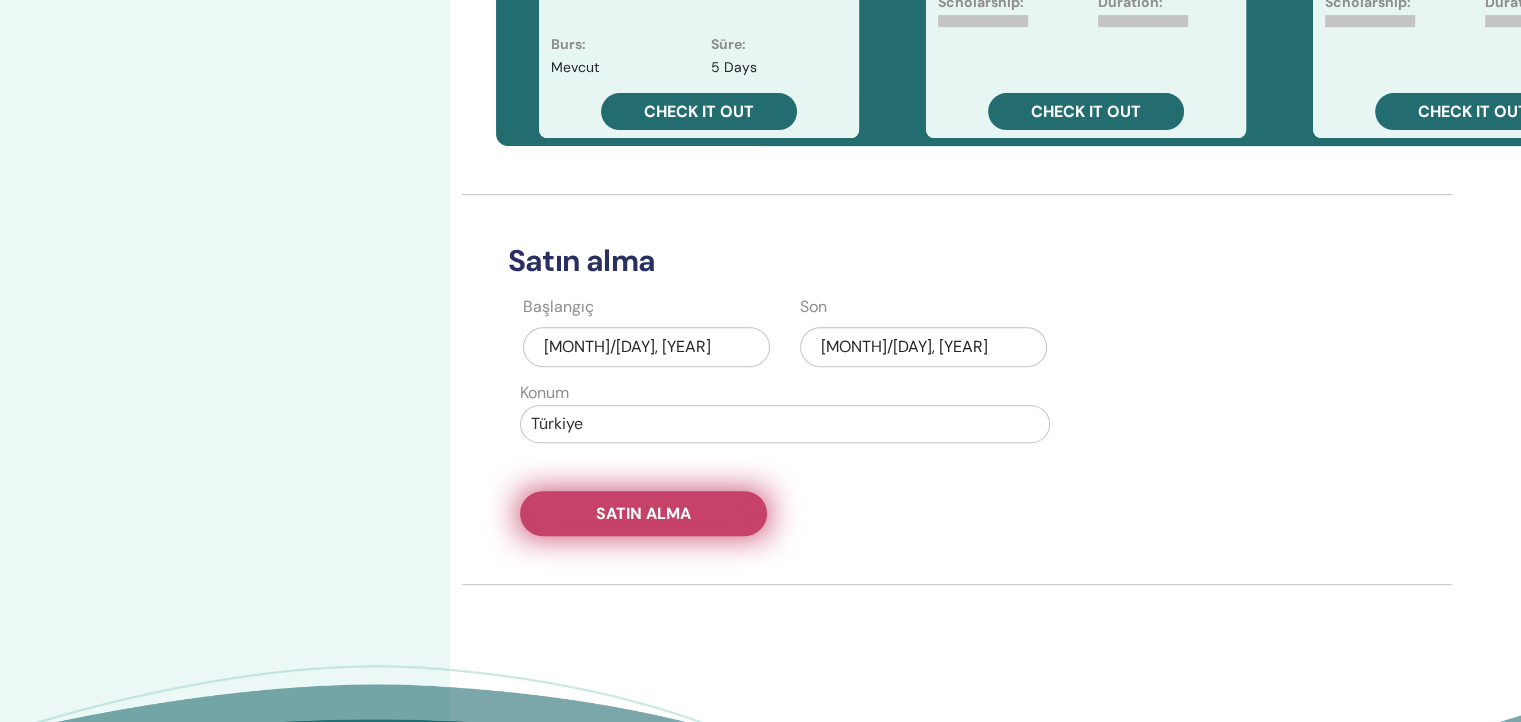 click on "Satın alma" at bounding box center [643, 513] 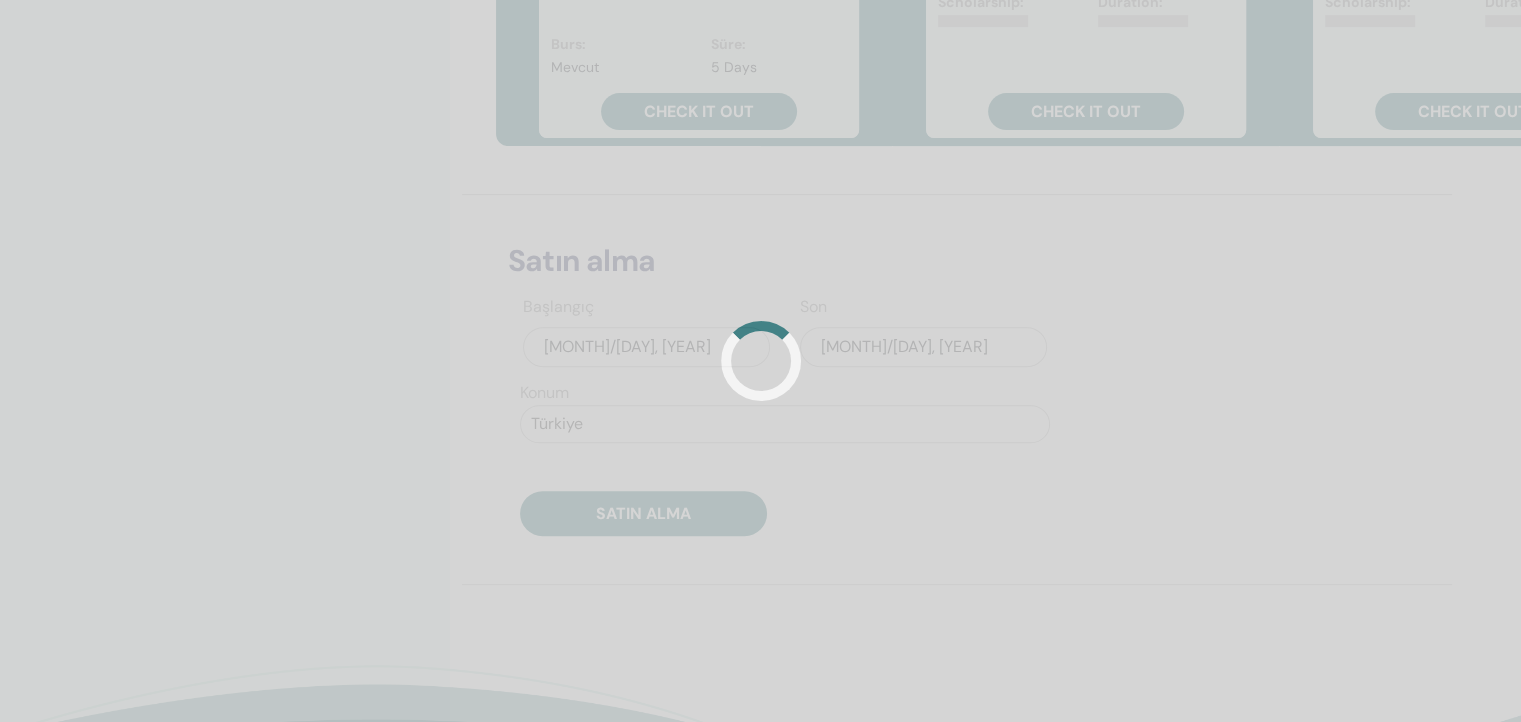click at bounding box center [760, 361] 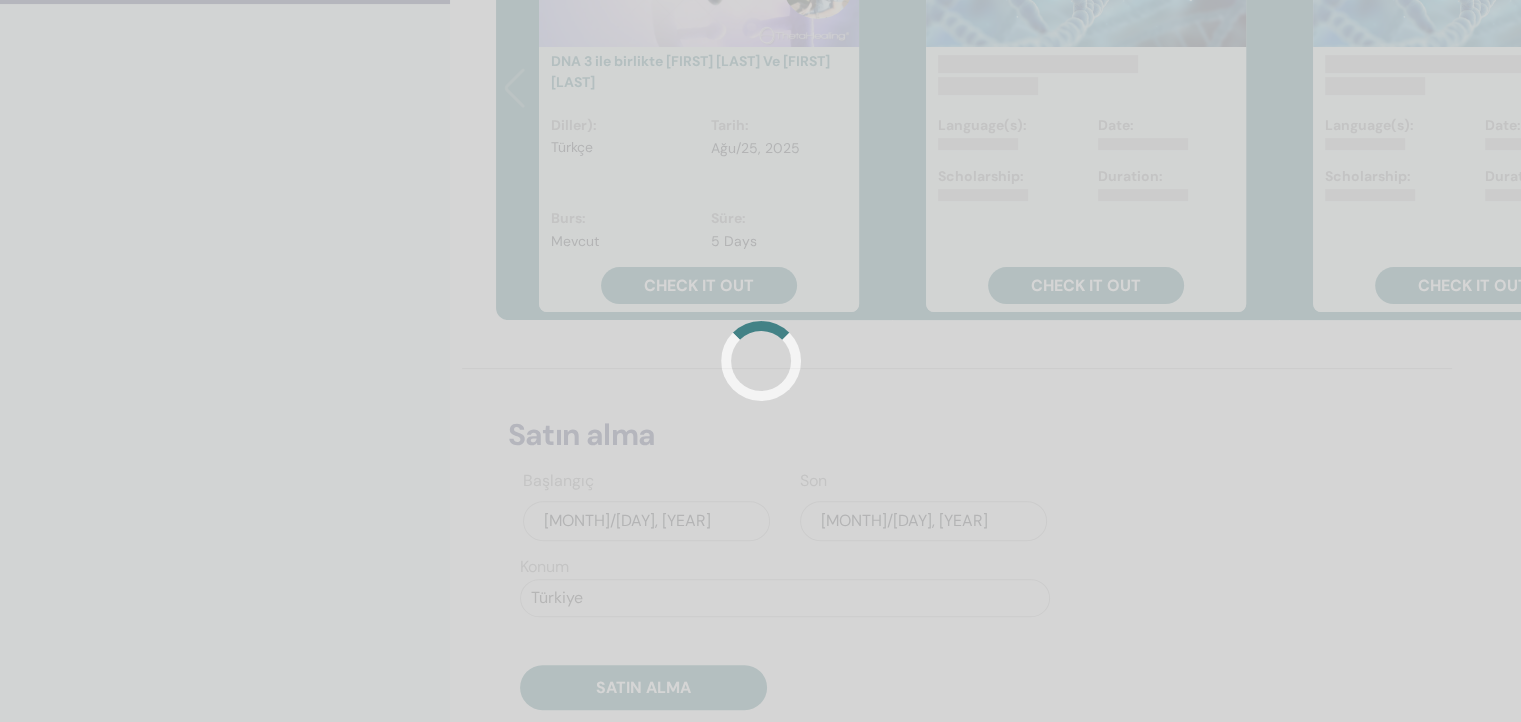 scroll, scrollTop: 400, scrollLeft: 0, axis: vertical 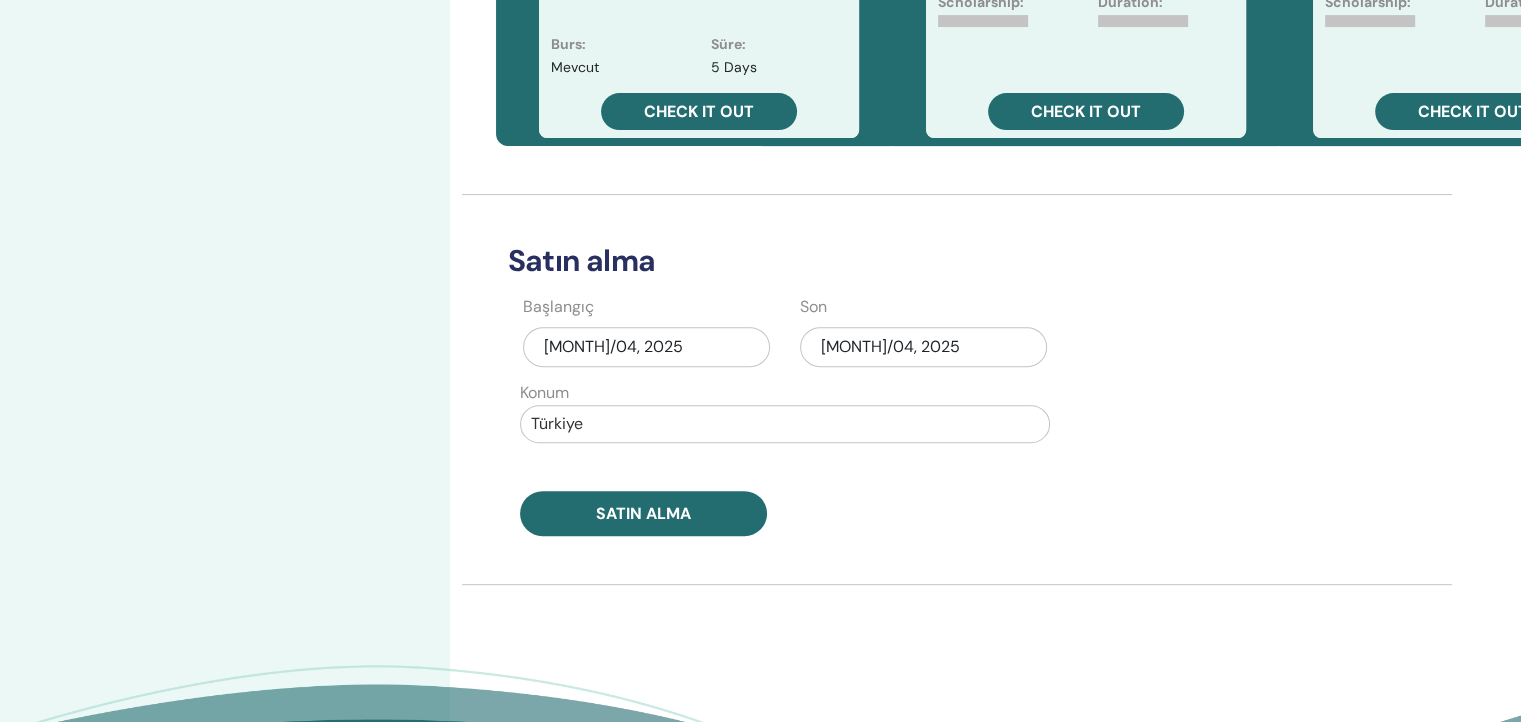 click on "Ağu/04, 2025" at bounding box center (923, 347) 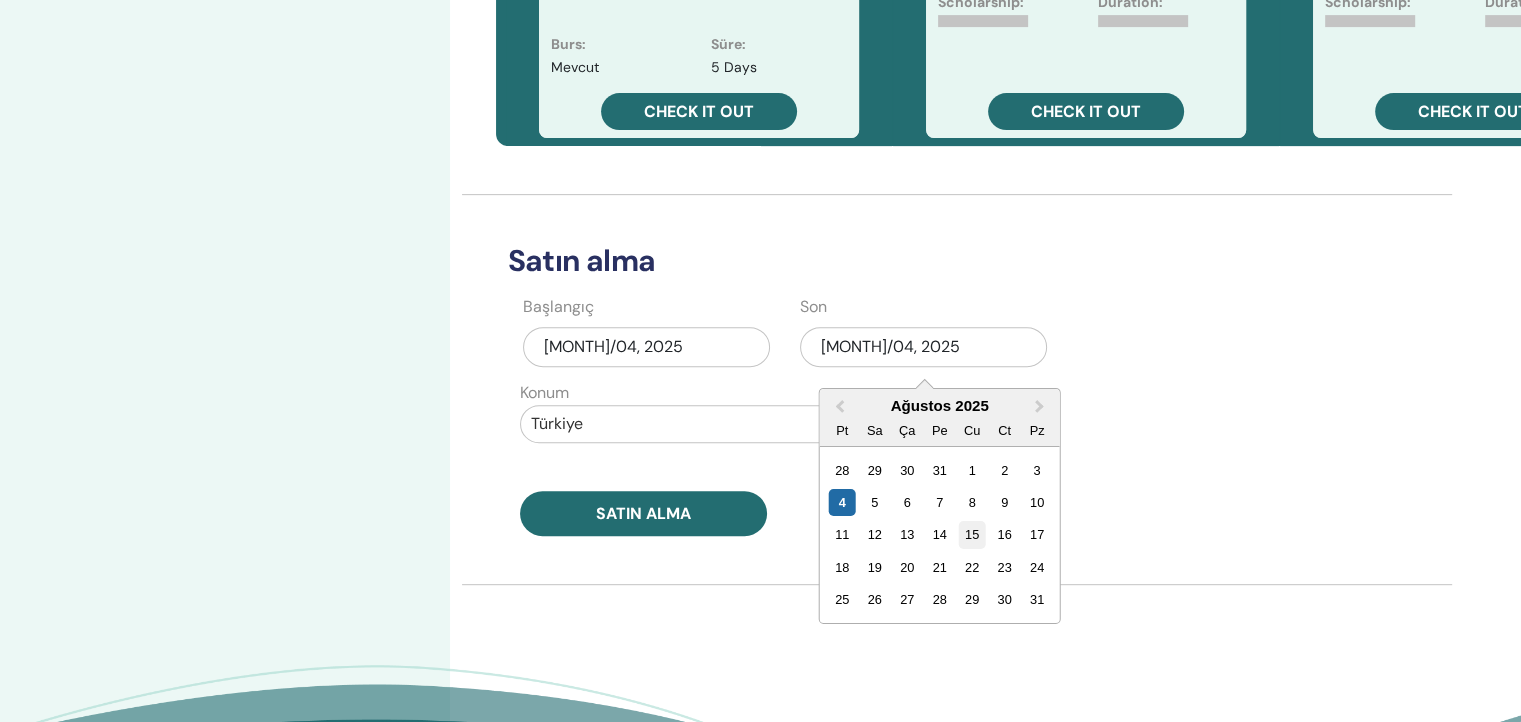 click on "15" at bounding box center (972, 534) 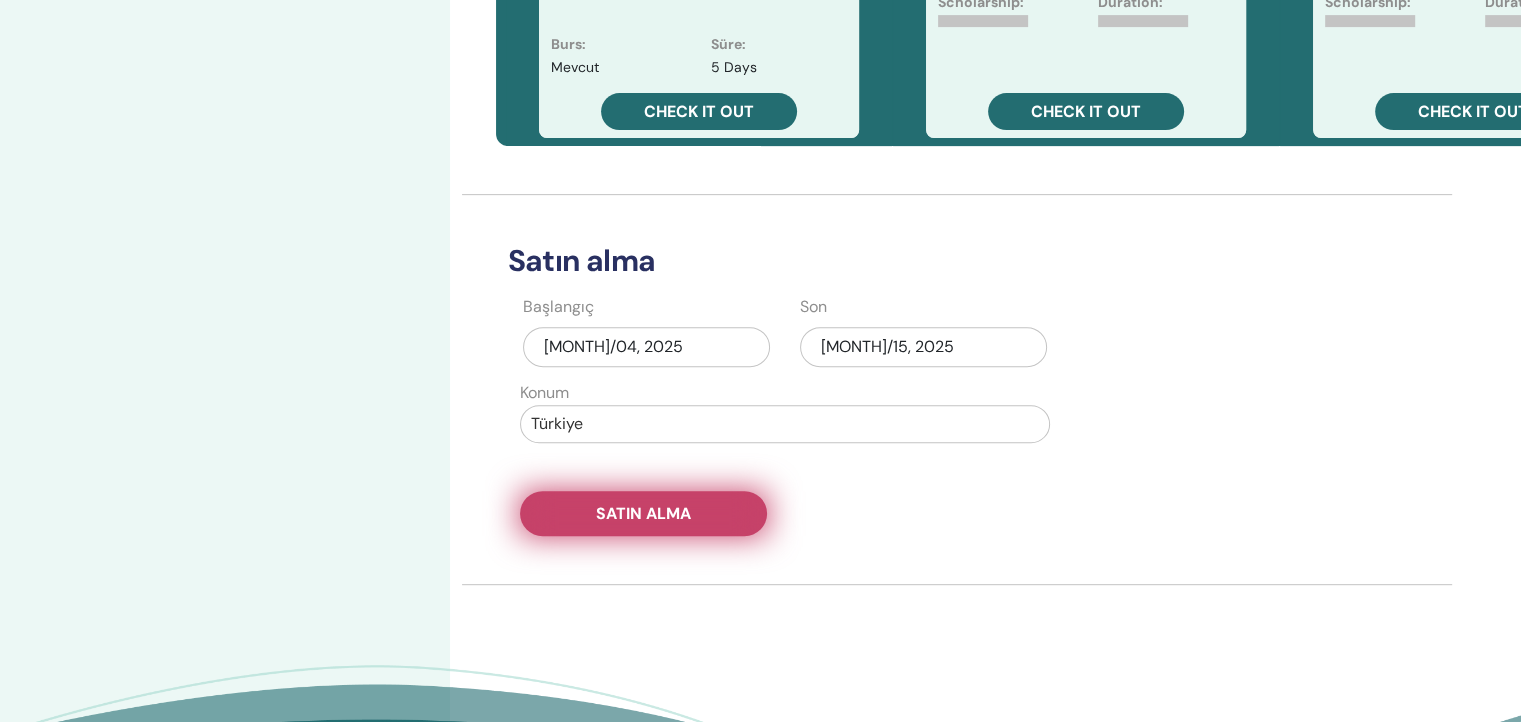 click on "Satın alma" at bounding box center [643, 513] 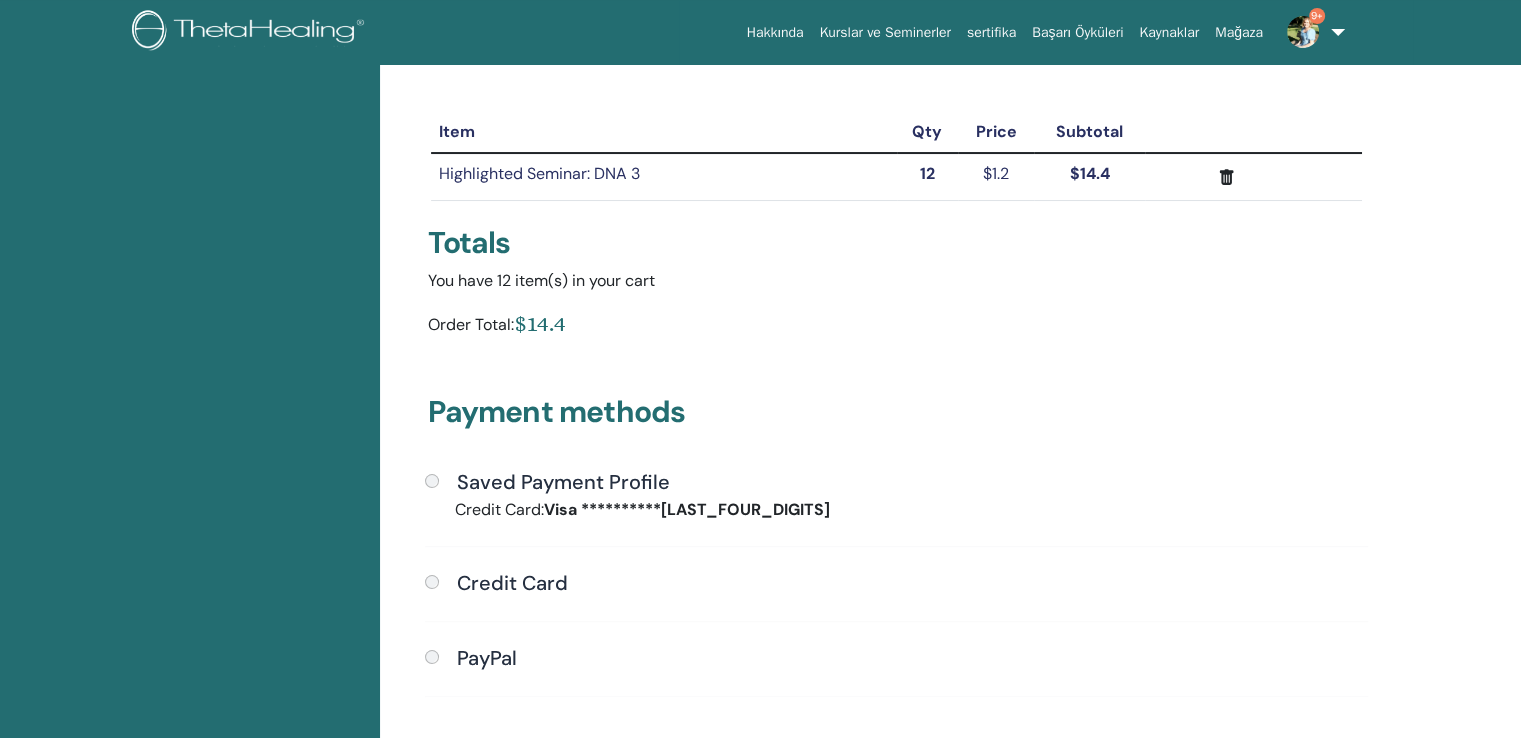 scroll, scrollTop: 242, scrollLeft: 0, axis: vertical 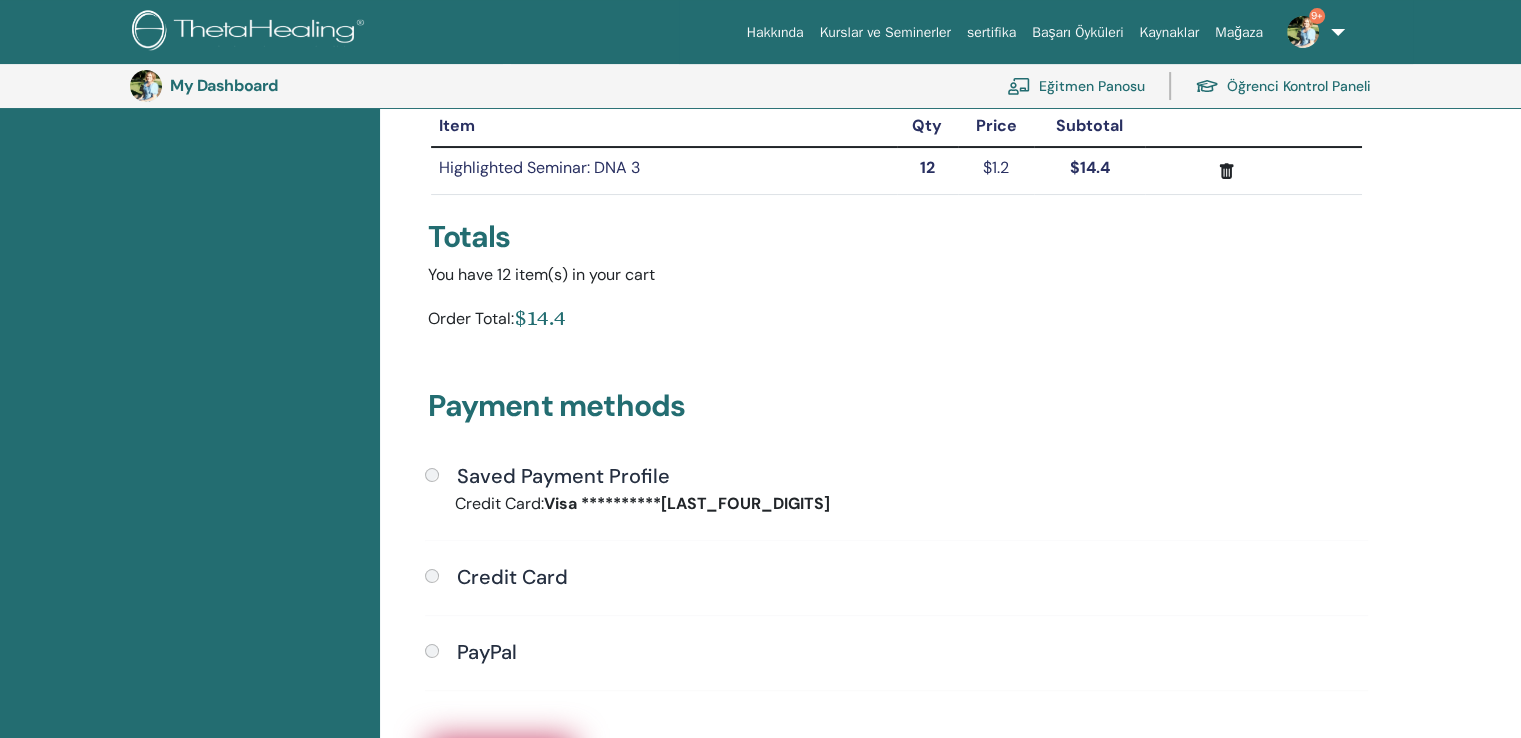 click on "Siparişinizi" at bounding box center (501, 765) 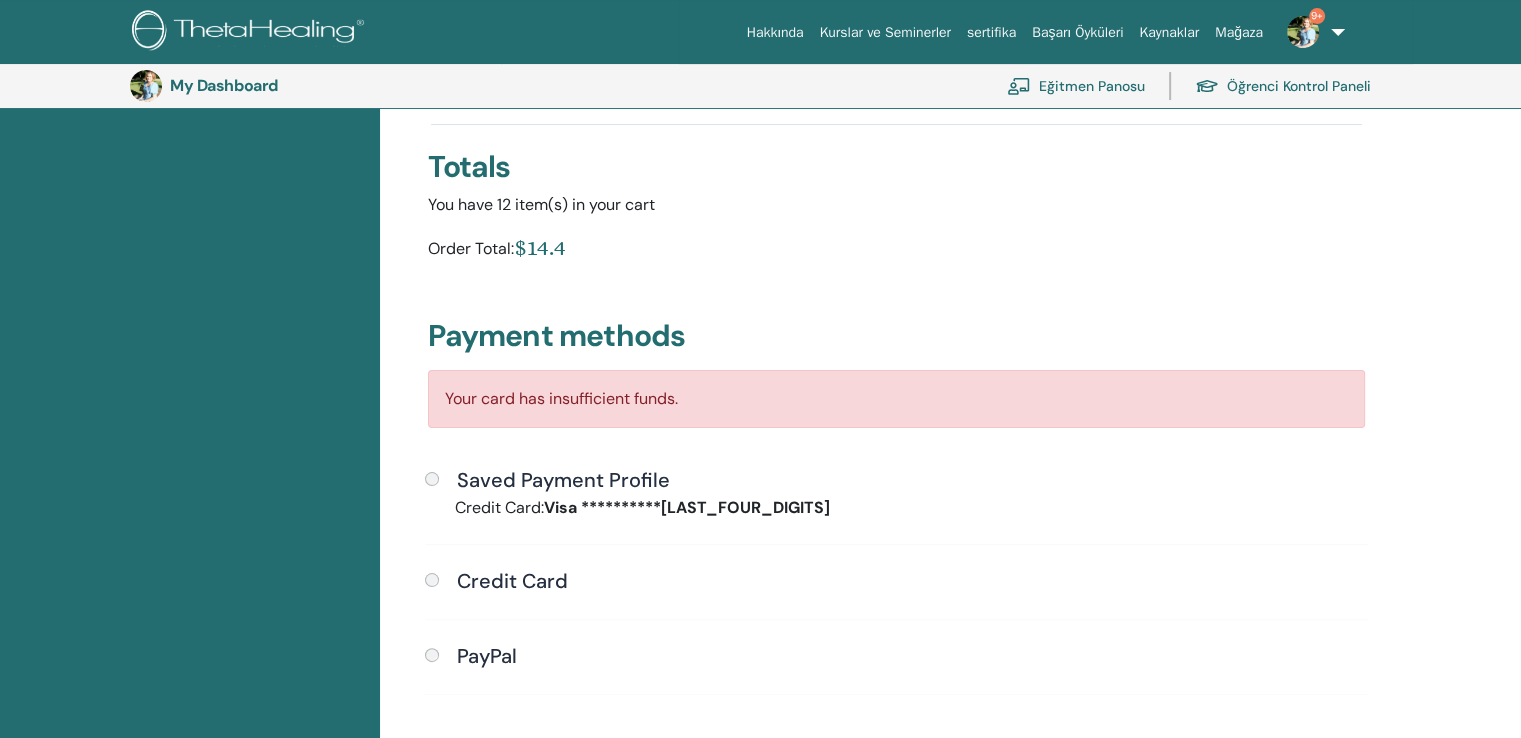 scroll, scrollTop: 342, scrollLeft: 0, axis: vertical 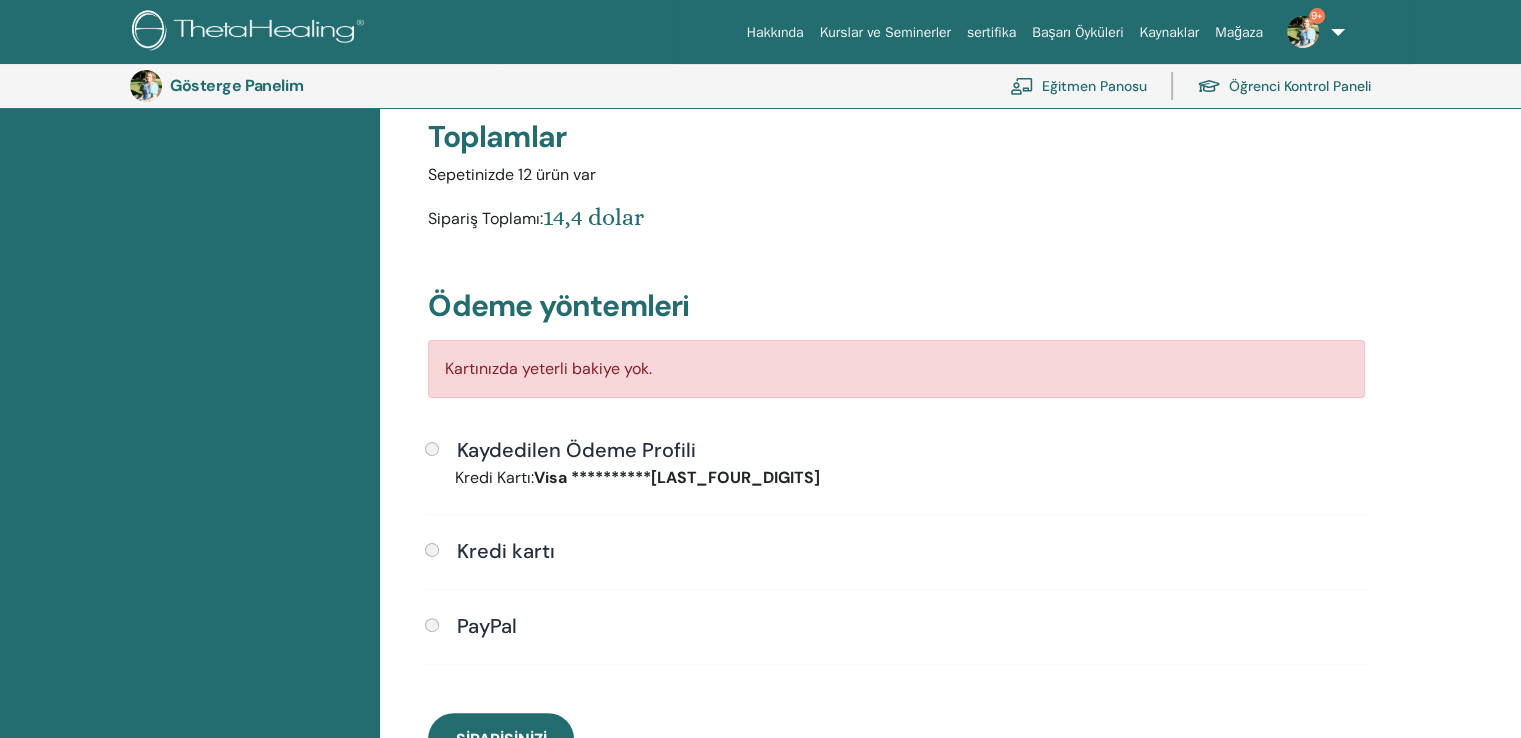 click on "Eğitmen Panosu" at bounding box center [1078, 86] 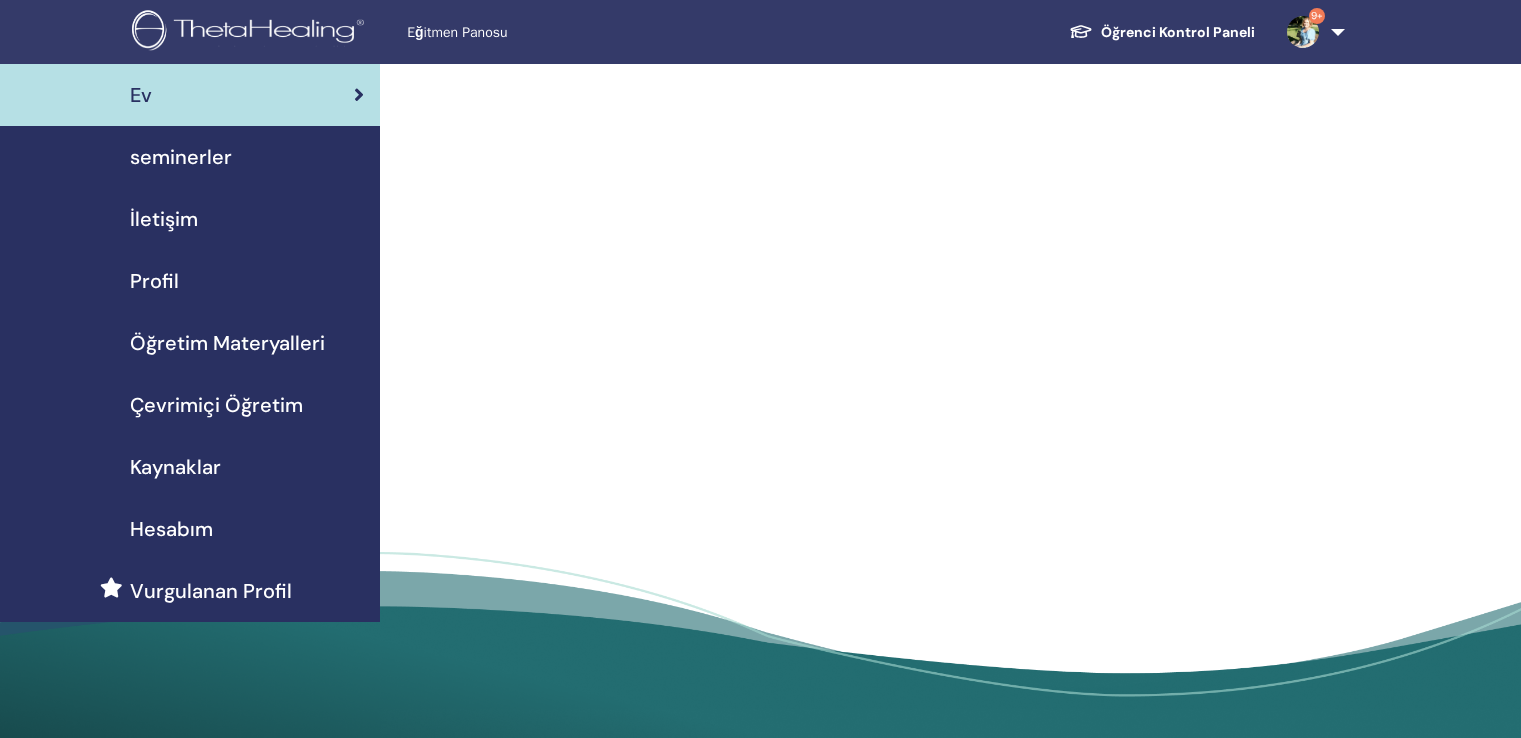 scroll, scrollTop: 0, scrollLeft: 0, axis: both 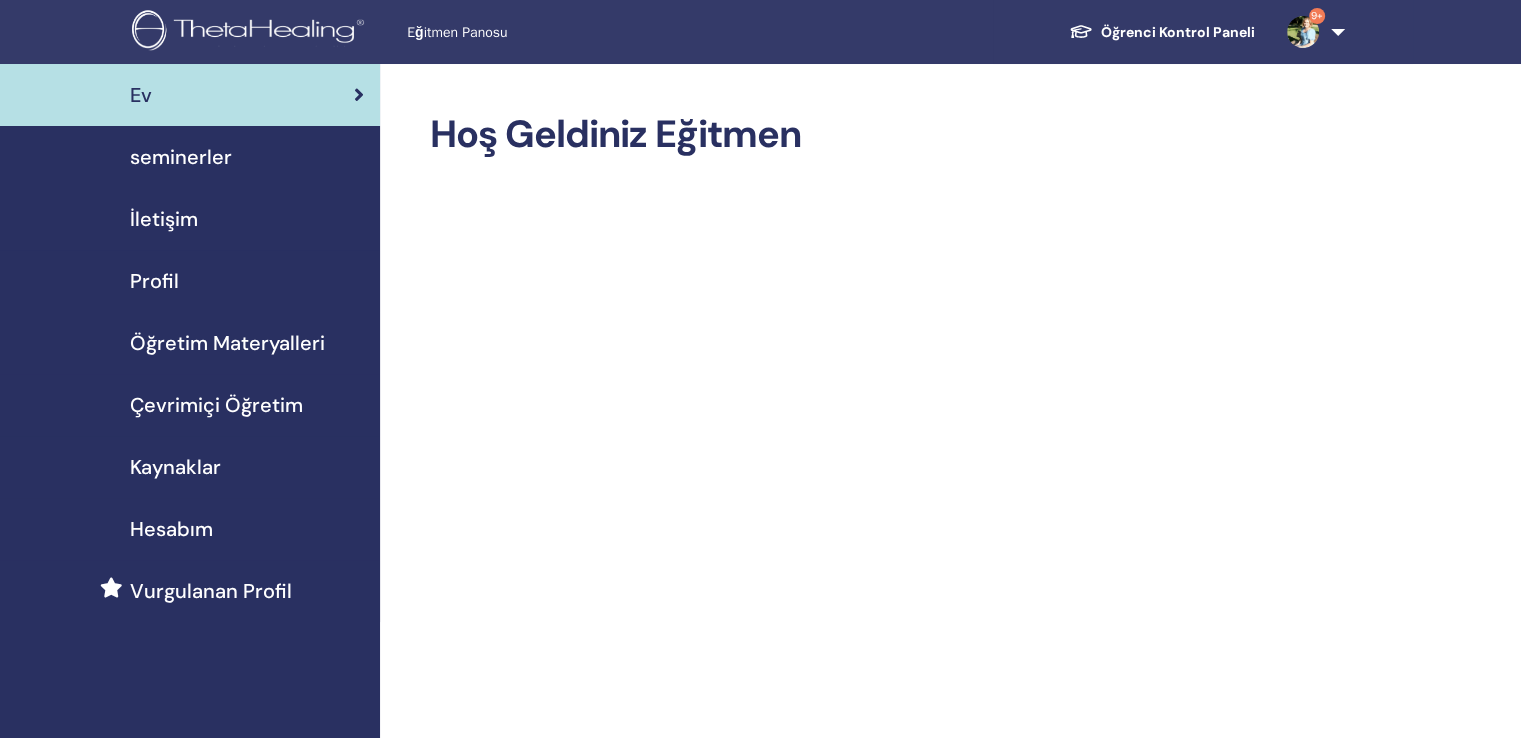 click on "seminerler" at bounding box center [181, 157] 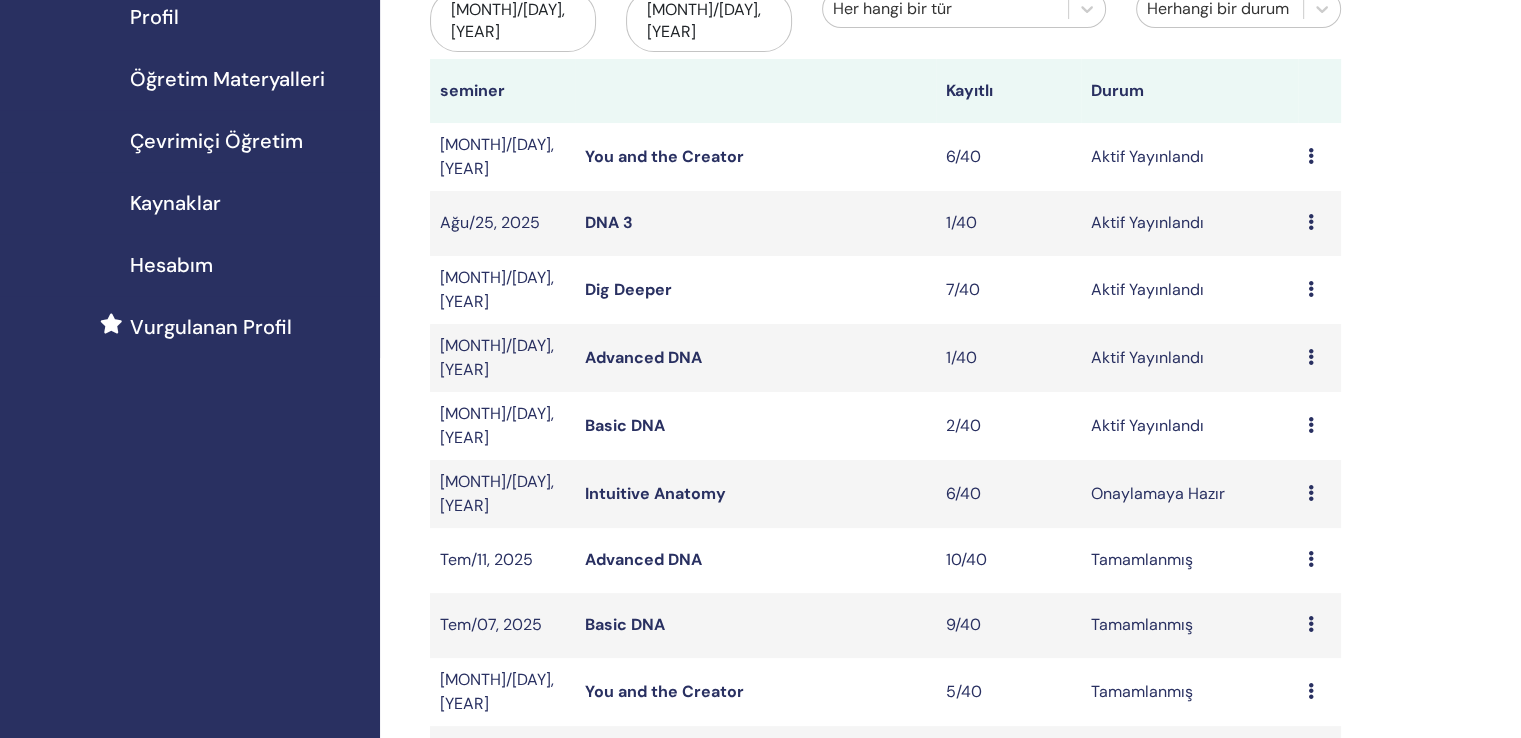 scroll, scrollTop: 300, scrollLeft: 0, axis: vertical 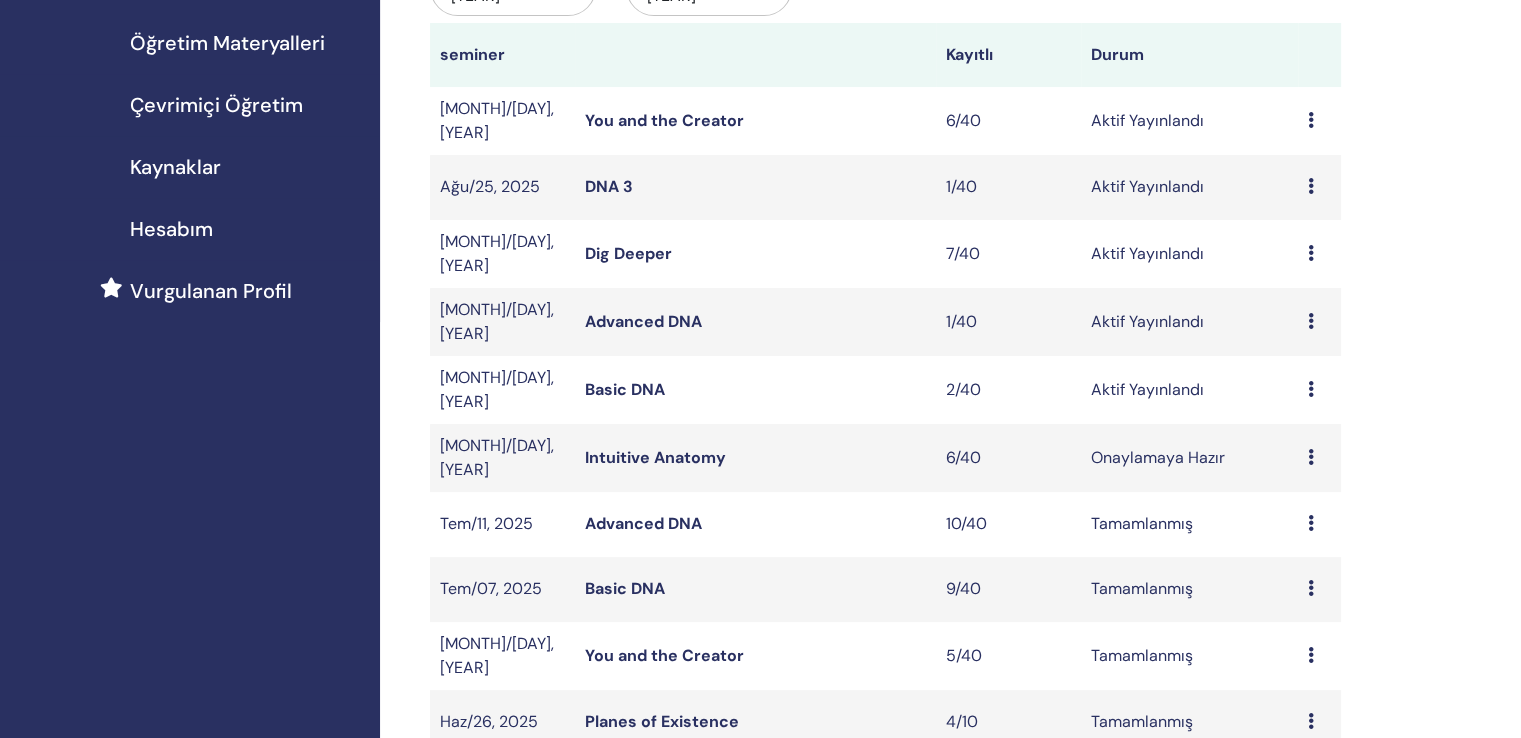 click on "Basic DNA" at bounding box center (625, 389) 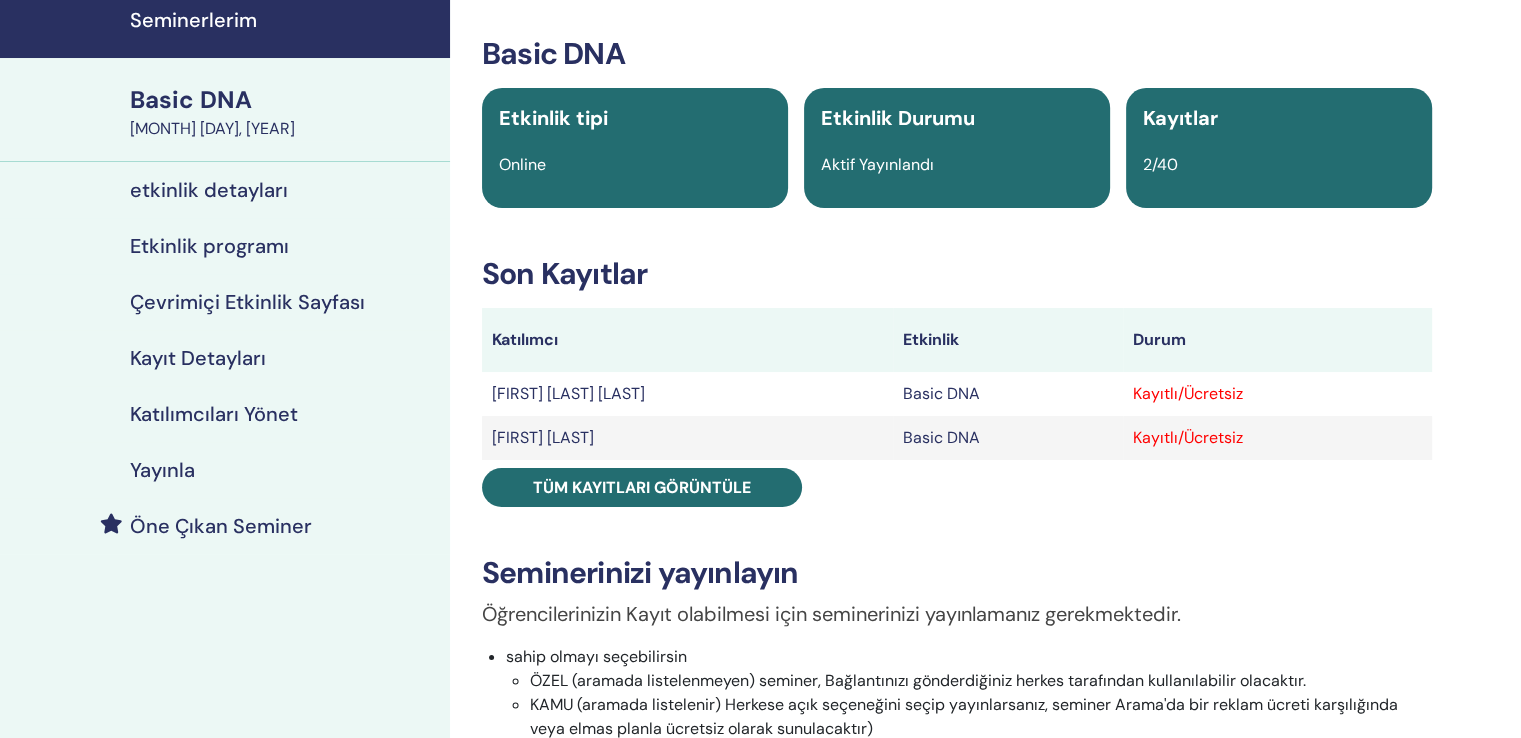 scroll, scrollTop: 200, scrollLeft: 0, axis: vertical 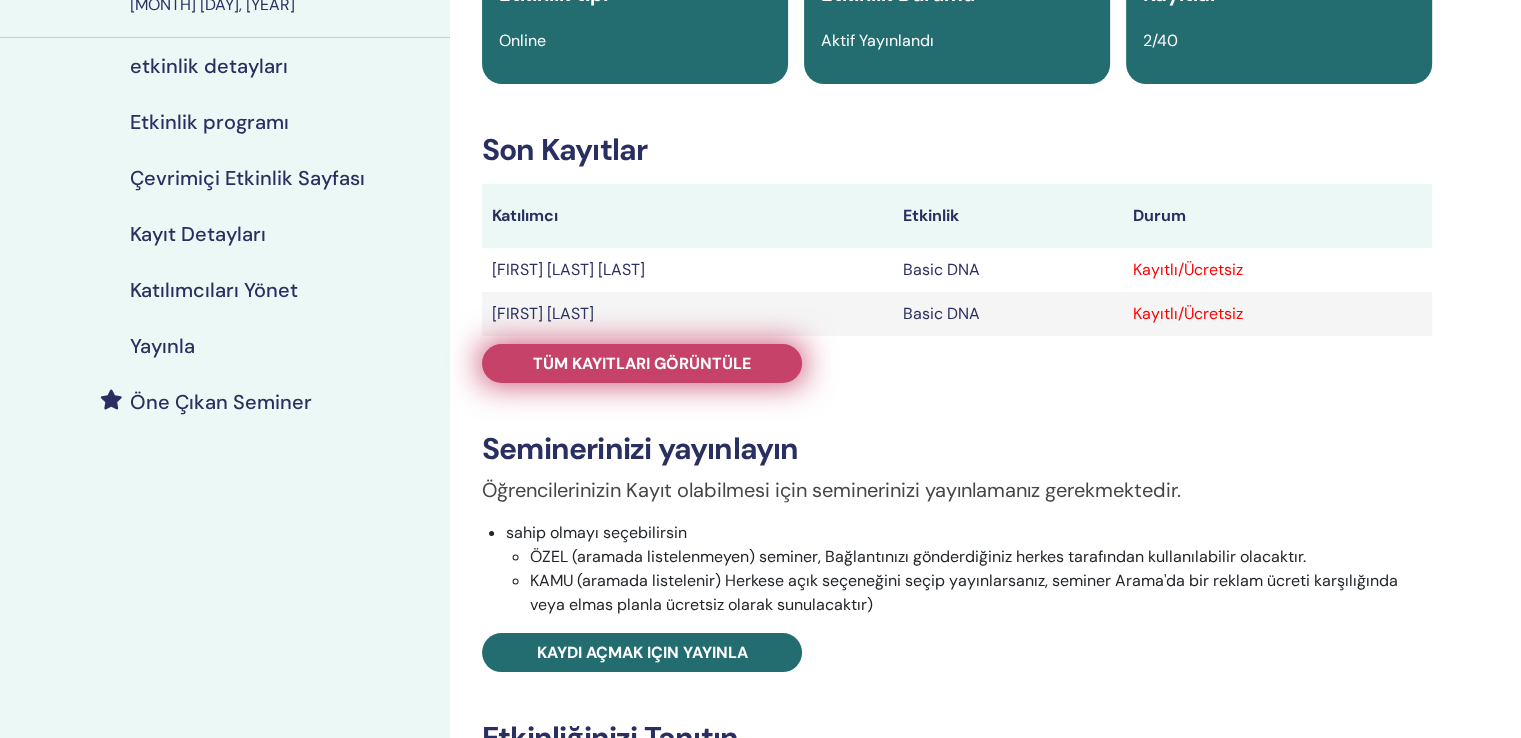 click on "Tüm kayıtları görüntüle" at bounding box center [642, 363] 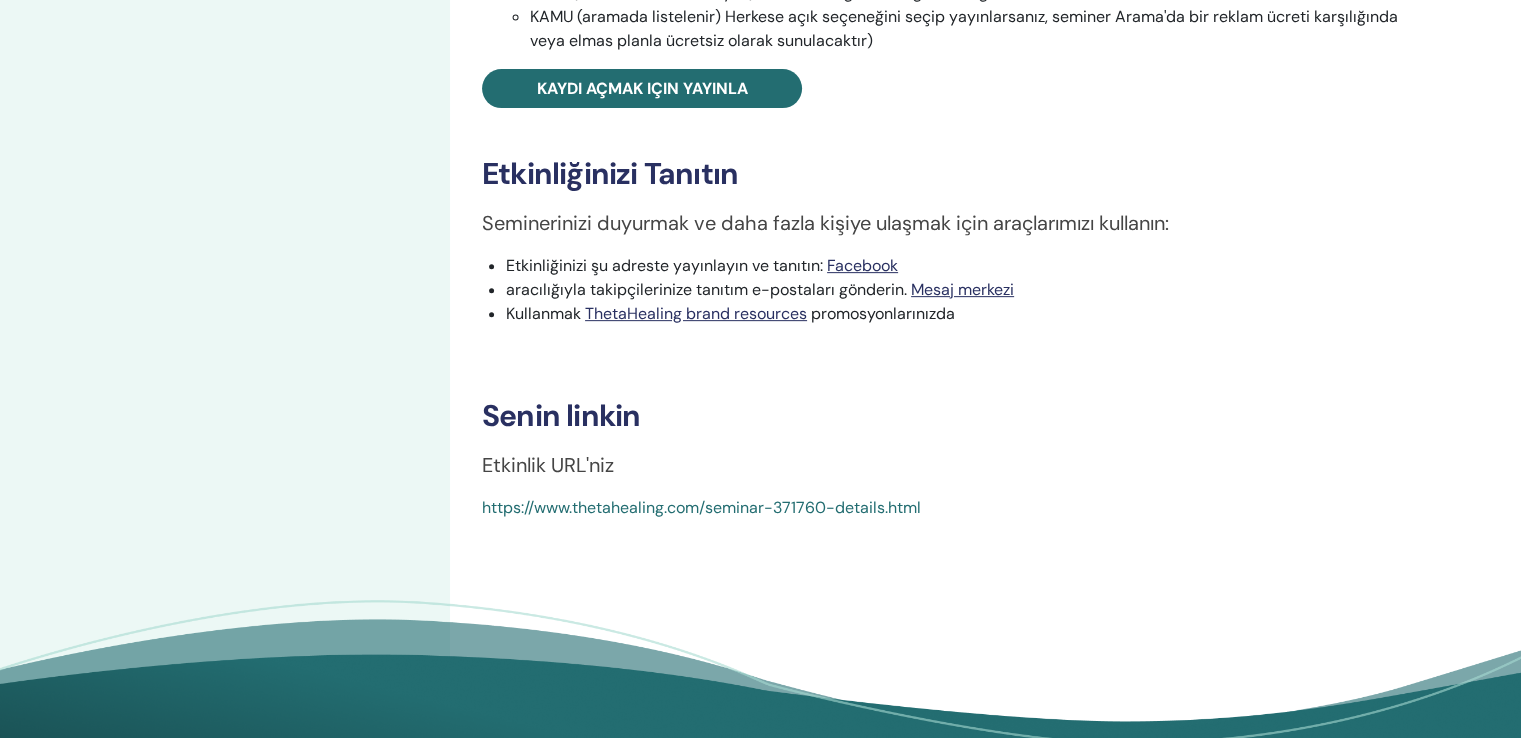 scroll, scrollTop: 800, scrollLeft: 0, axis: vertical 